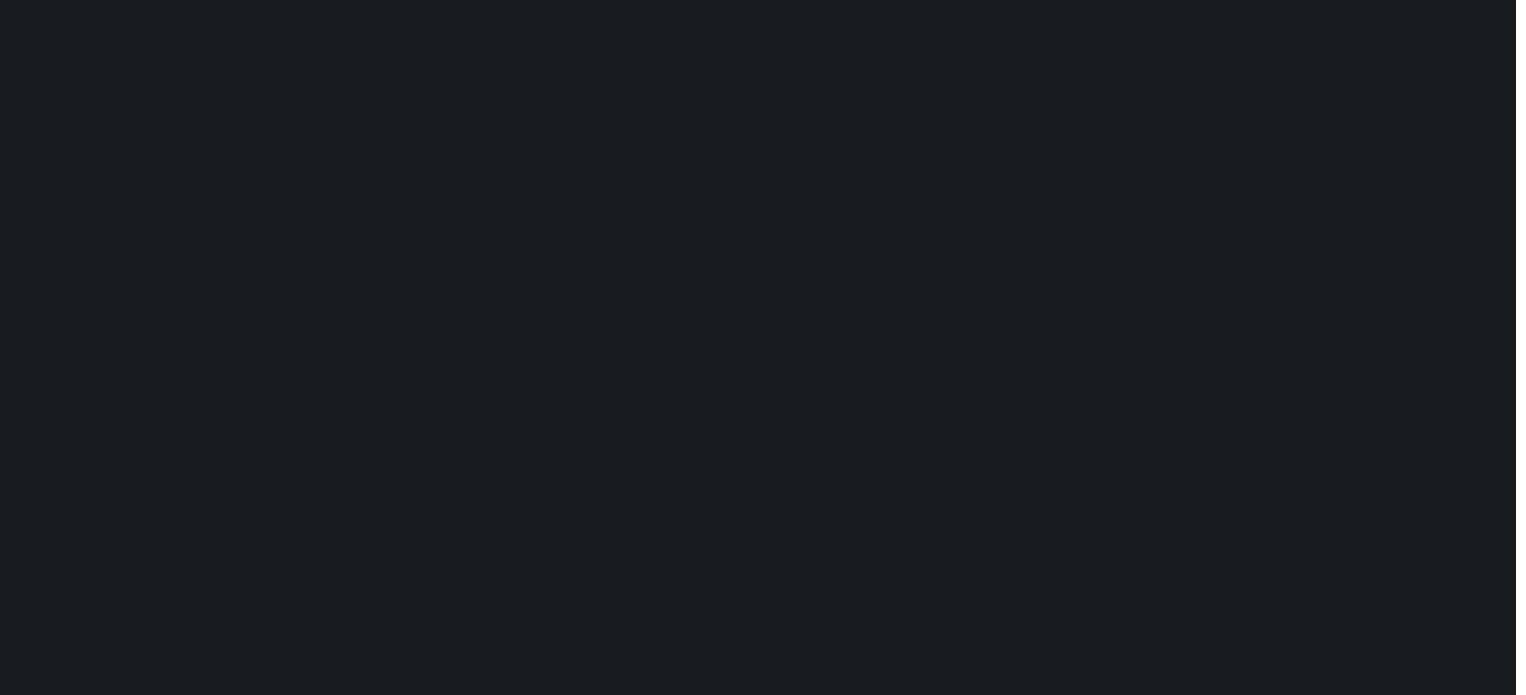 scroll, scrollTop: 0, scrollLeft: 0, axis: both 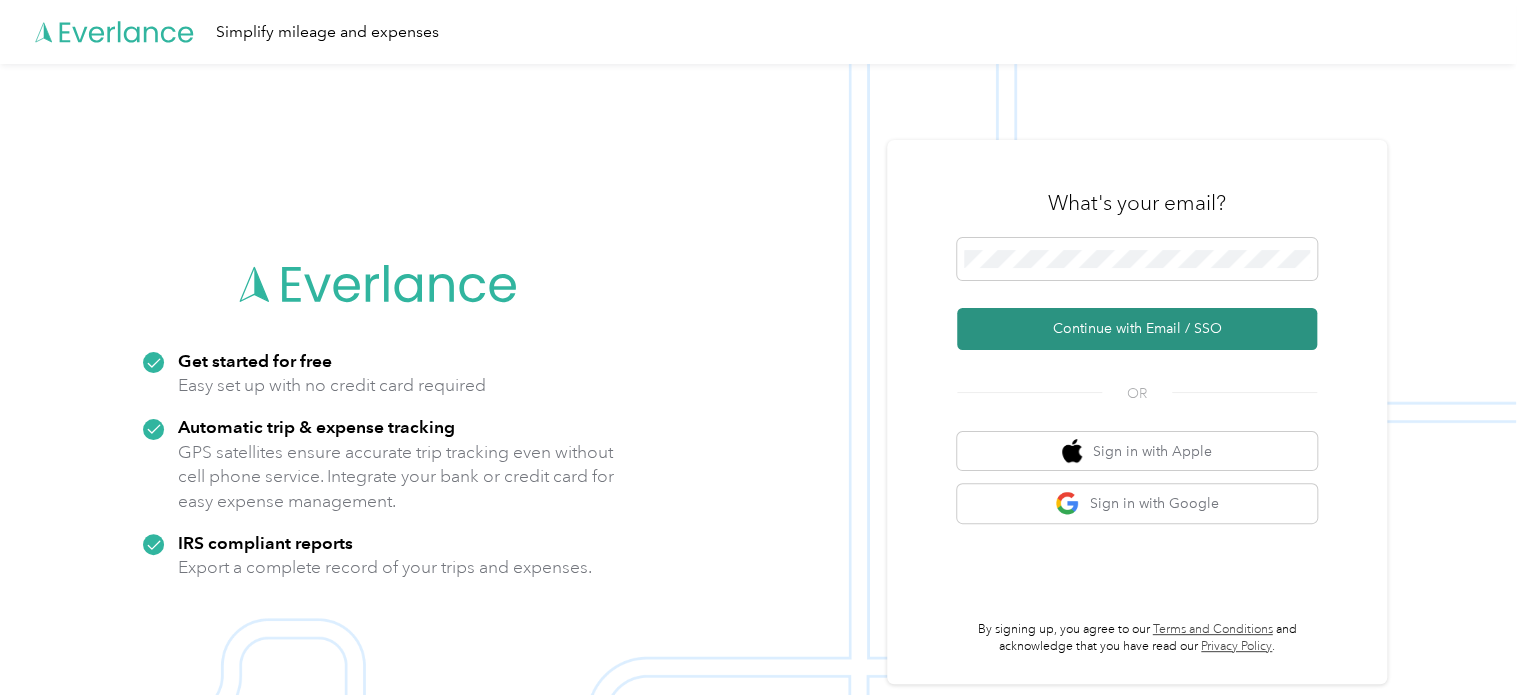 click on "Continue with Email / SSO" at bounding box center (1137, 329) 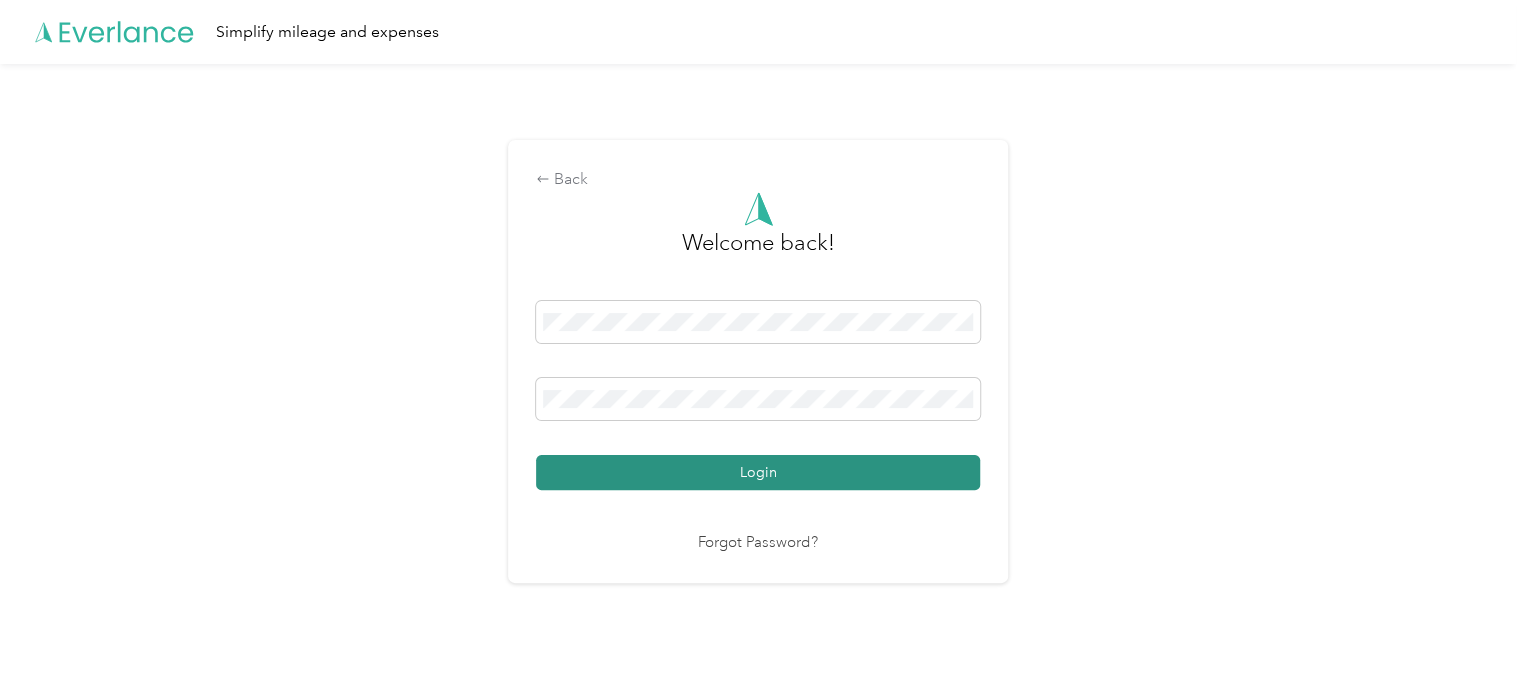 click on "Login" at bounding box center [758, 472] 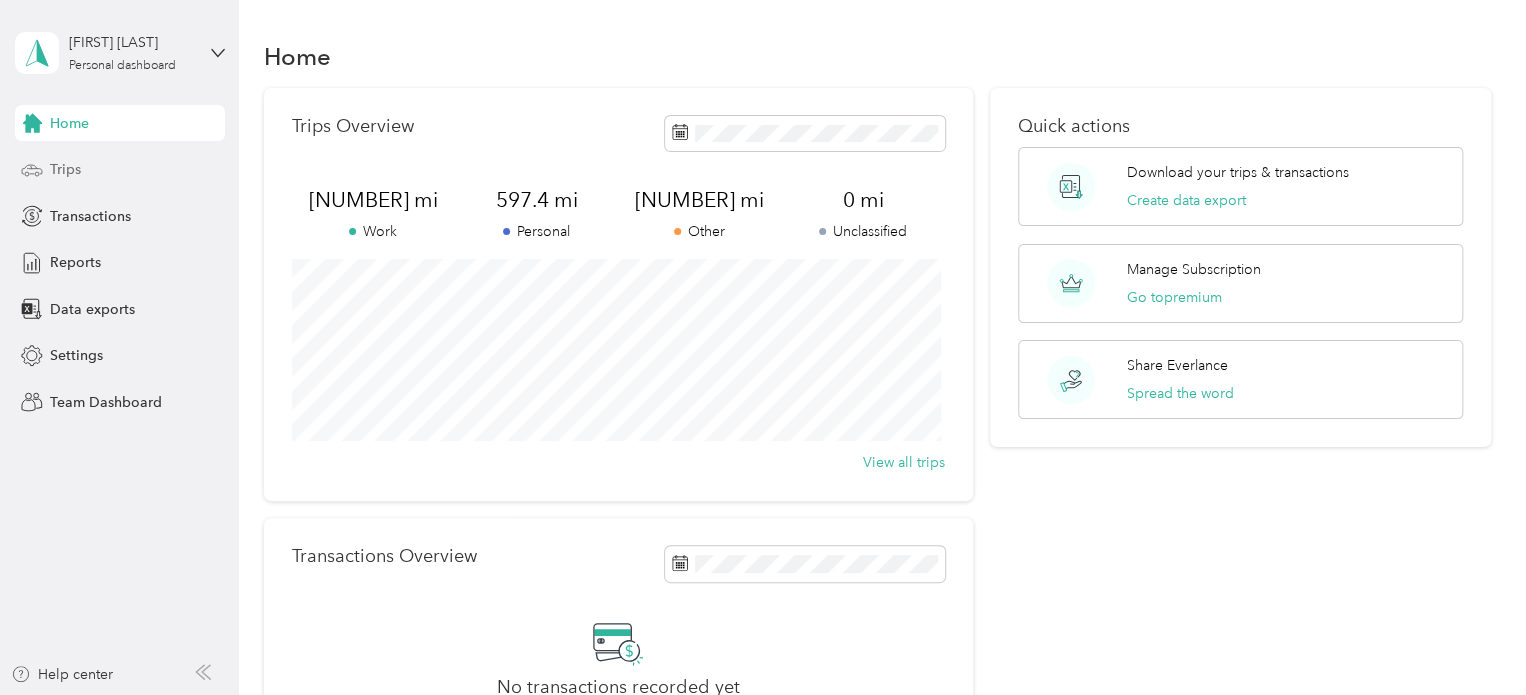 click on "Trips" at bounding box center [120, 170] 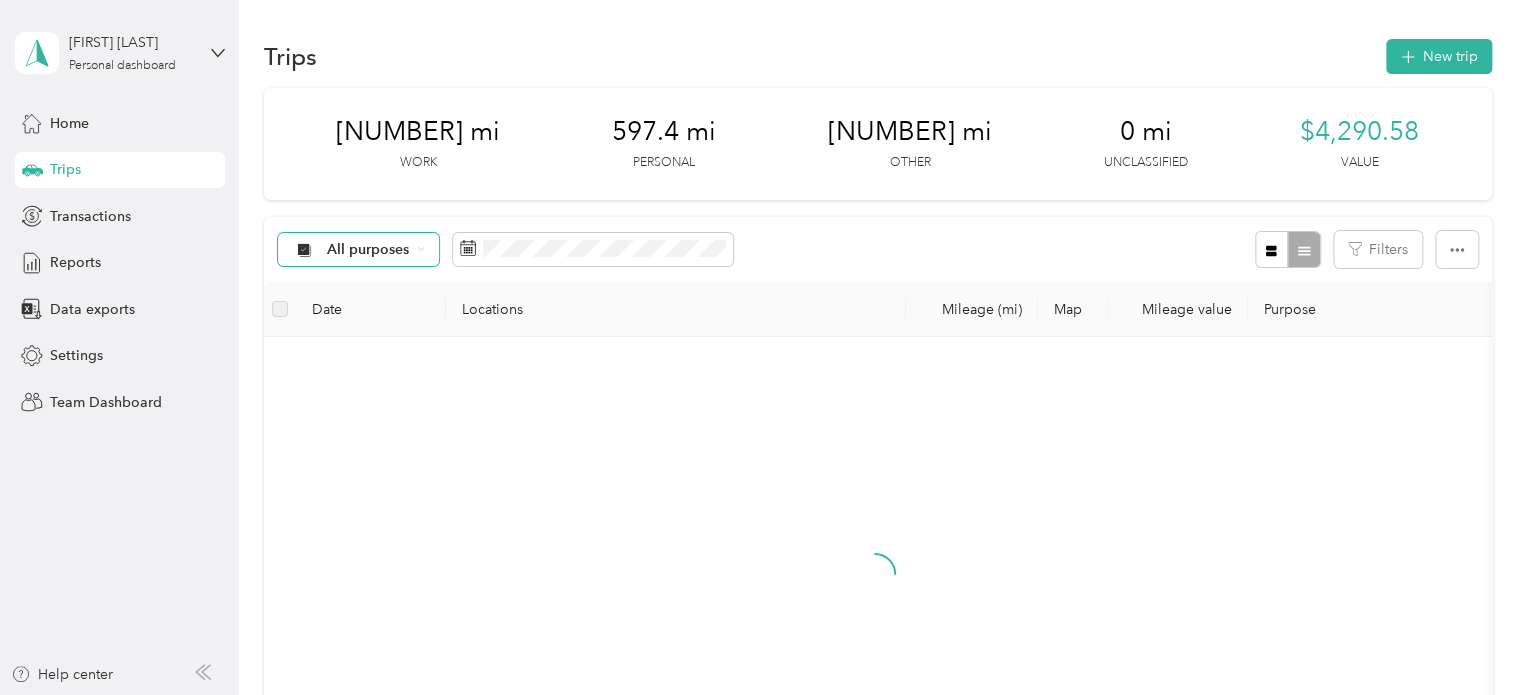 click on "All purposes" at bounding box center (368, 250) 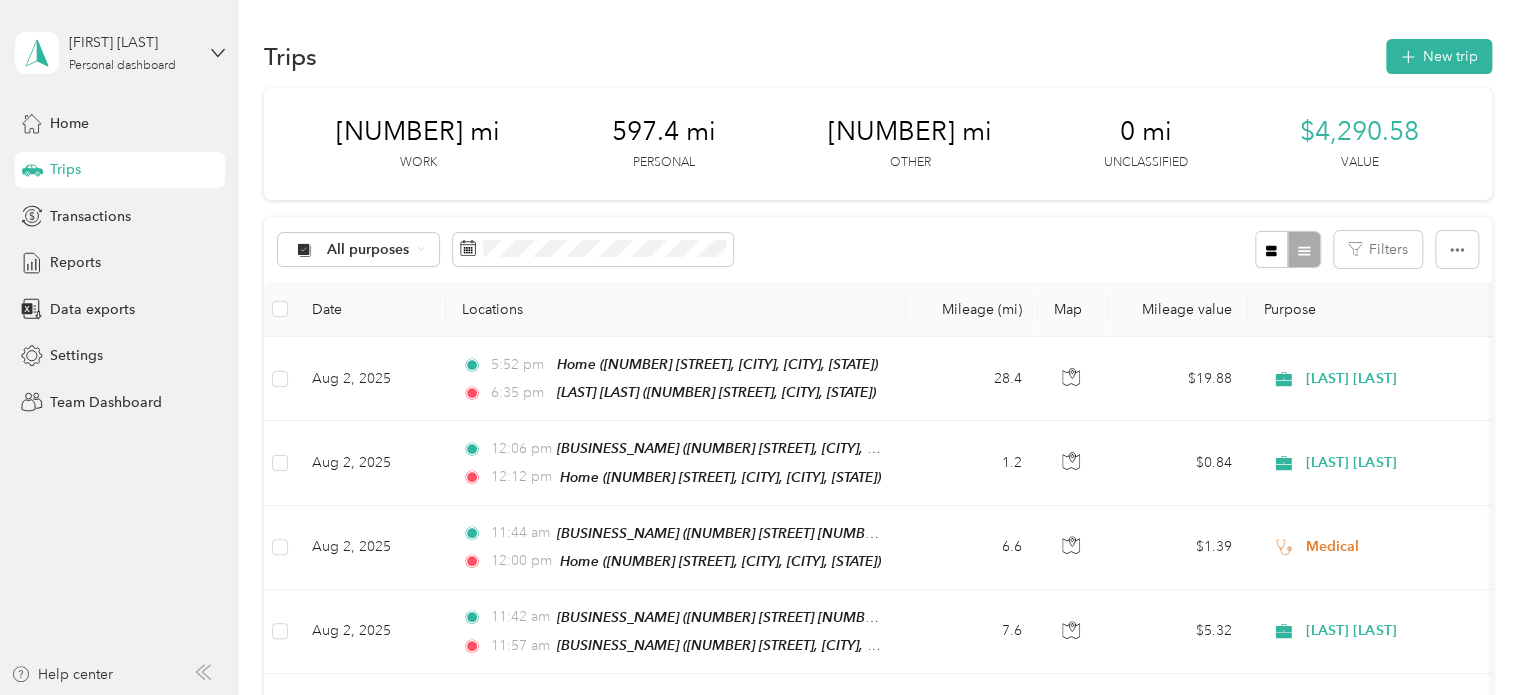 click on "Moon Delle" at bounding box center (375, 529) 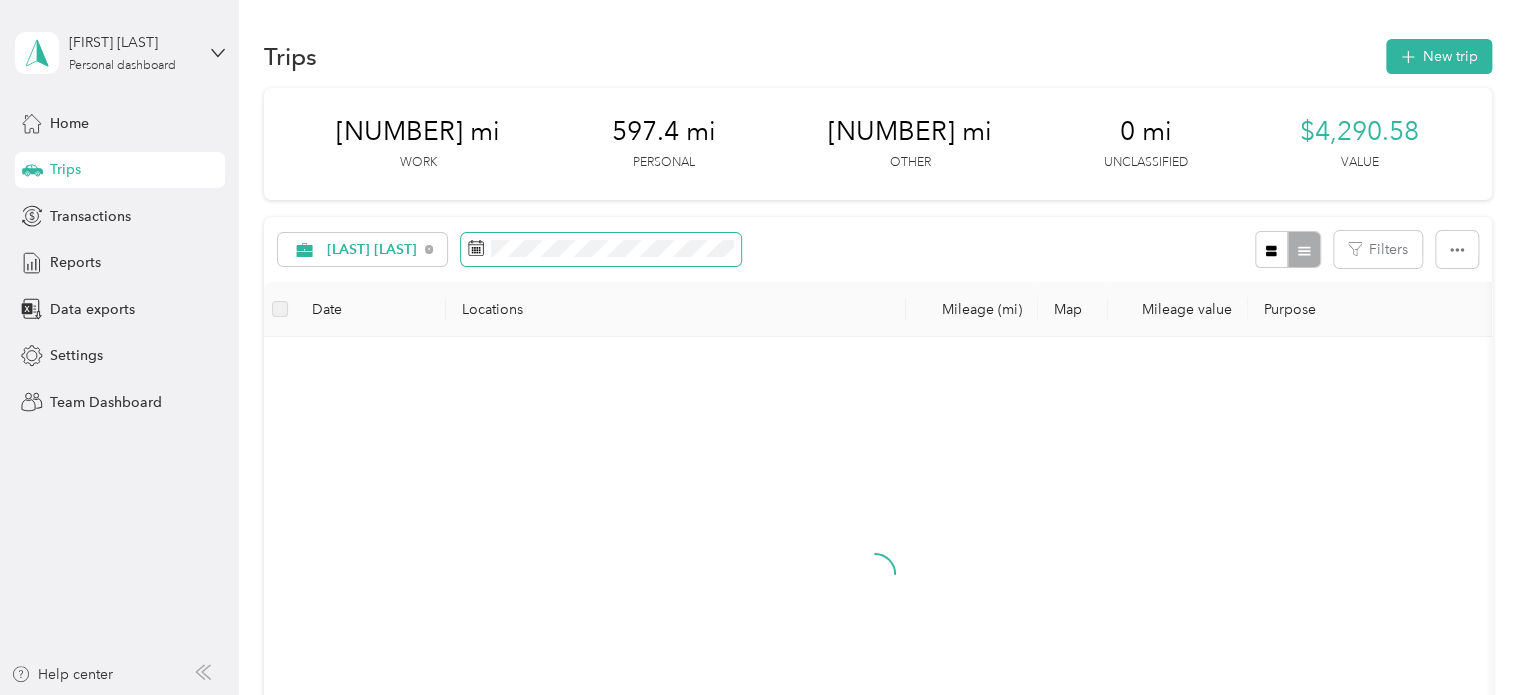 click at bounding box center (601, 250) 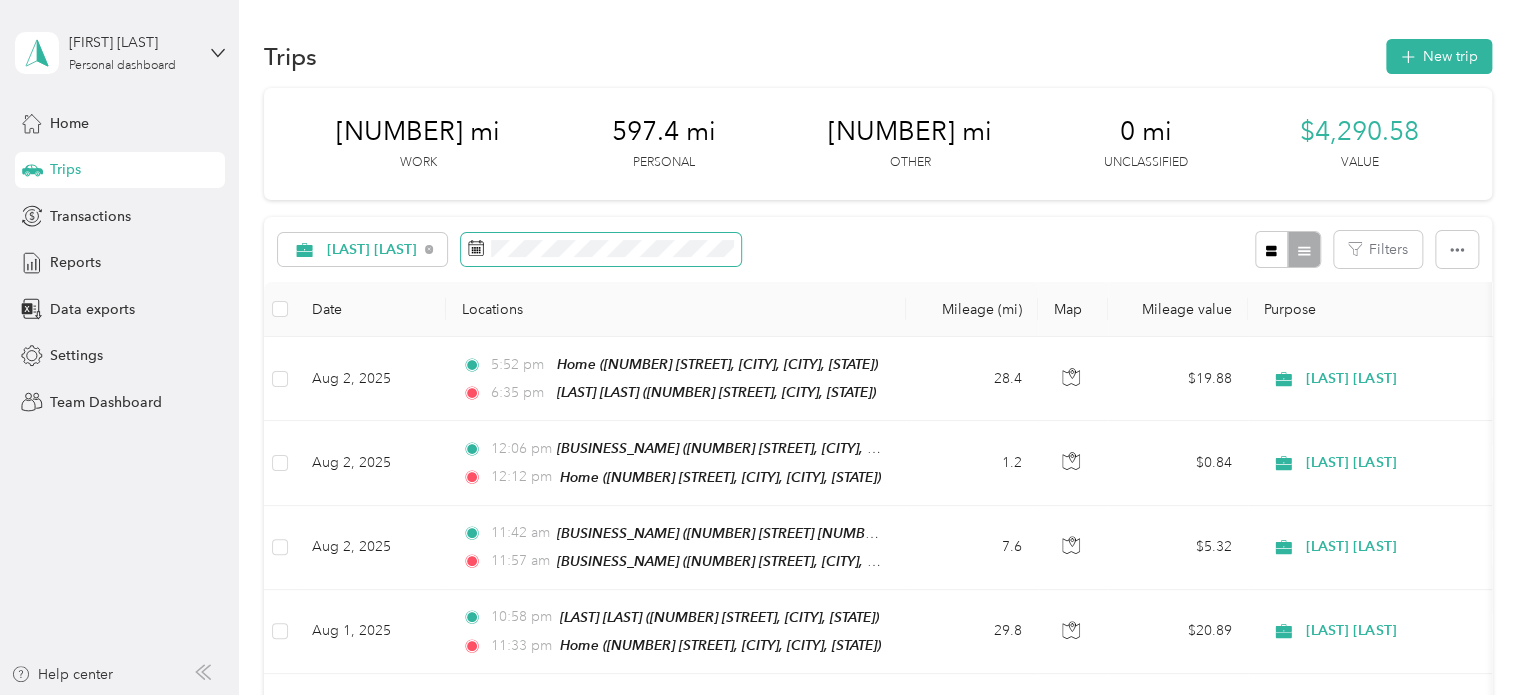 click 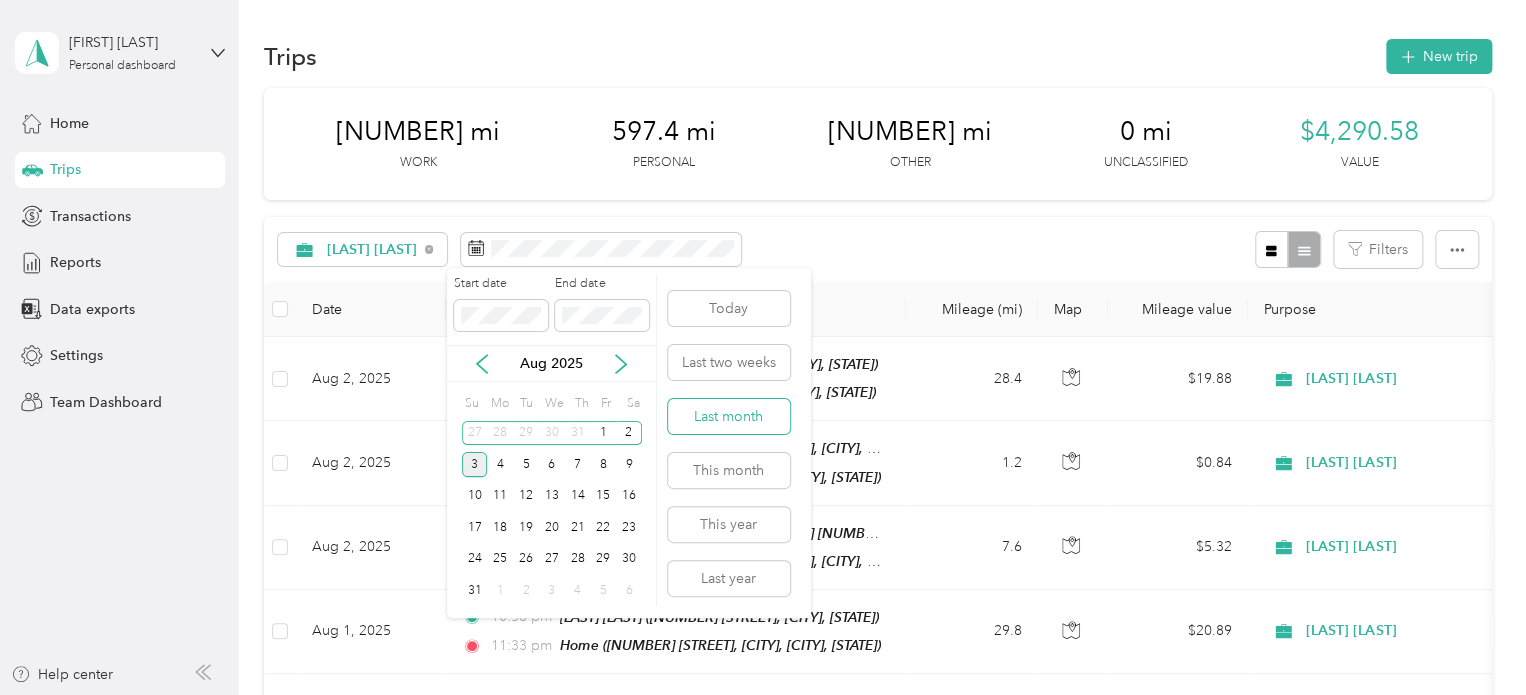 click on "Last month" at bounding box center [729, 416] 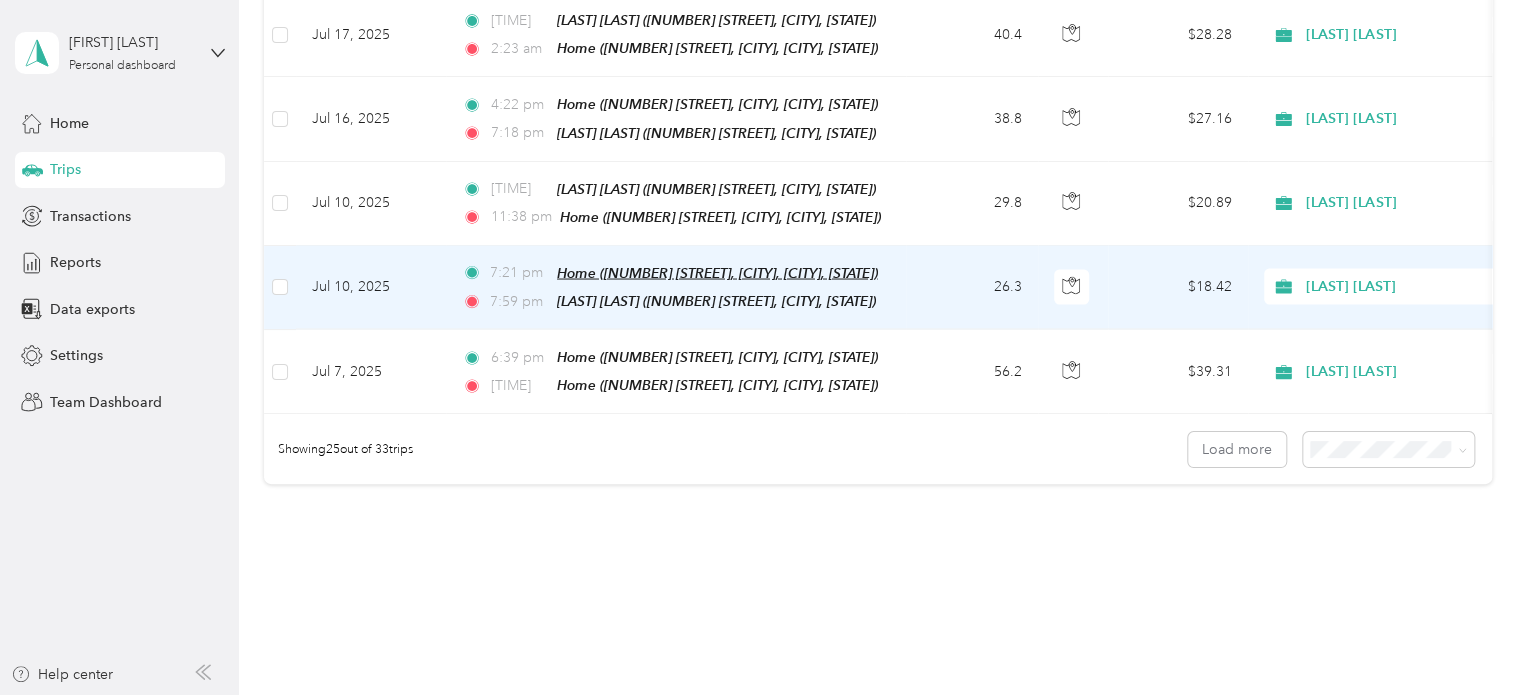 scroll, scrollTop: 2054, scrollLeft: 0, axis: vertical 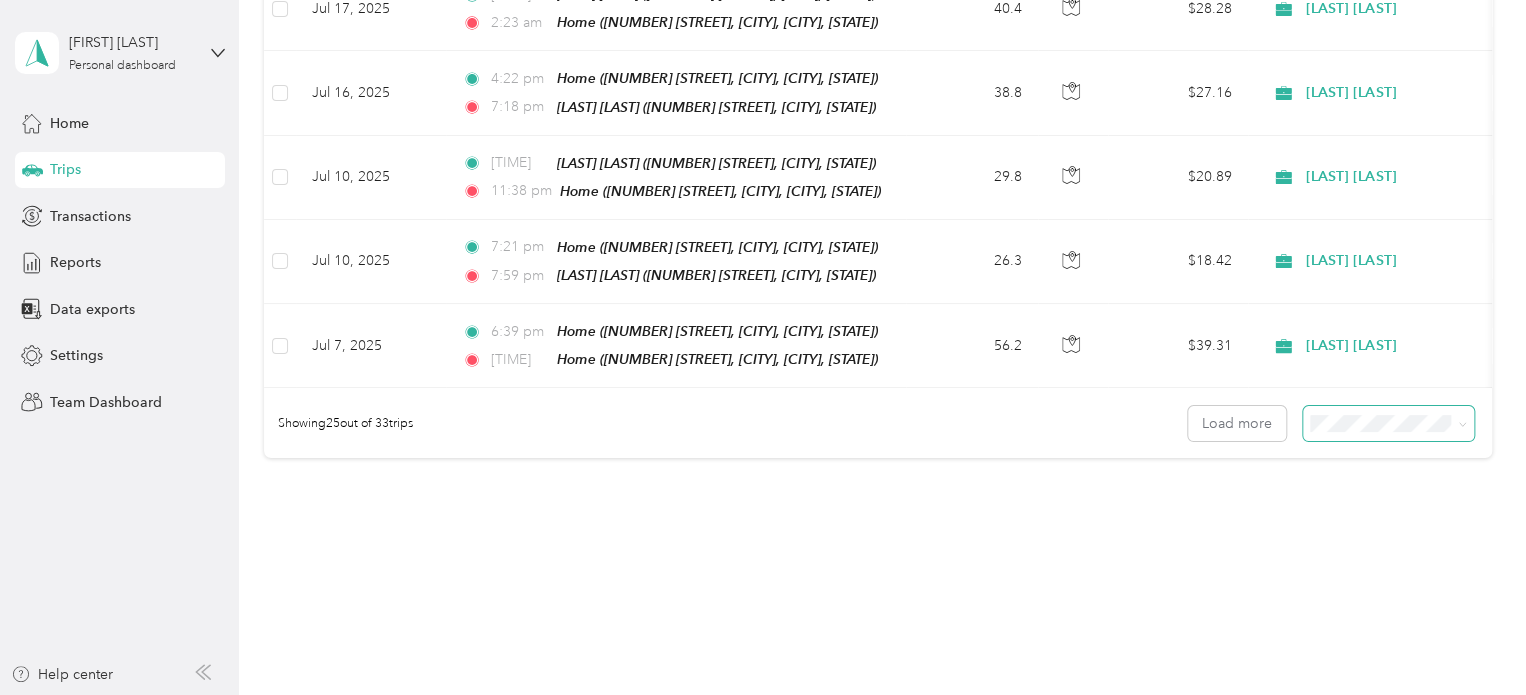 click at bounding box center (1388, 423) 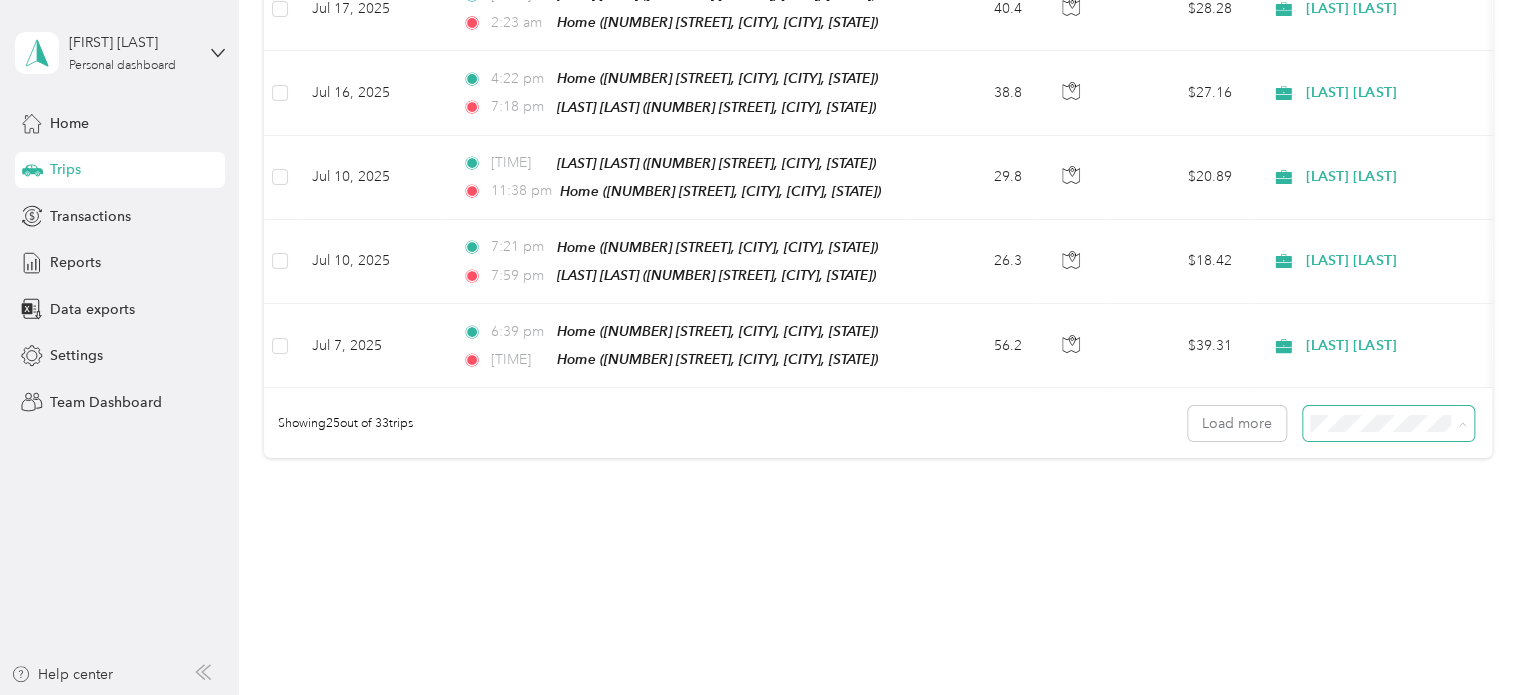 click on "50 per load" at bounding box center (1349, 455) 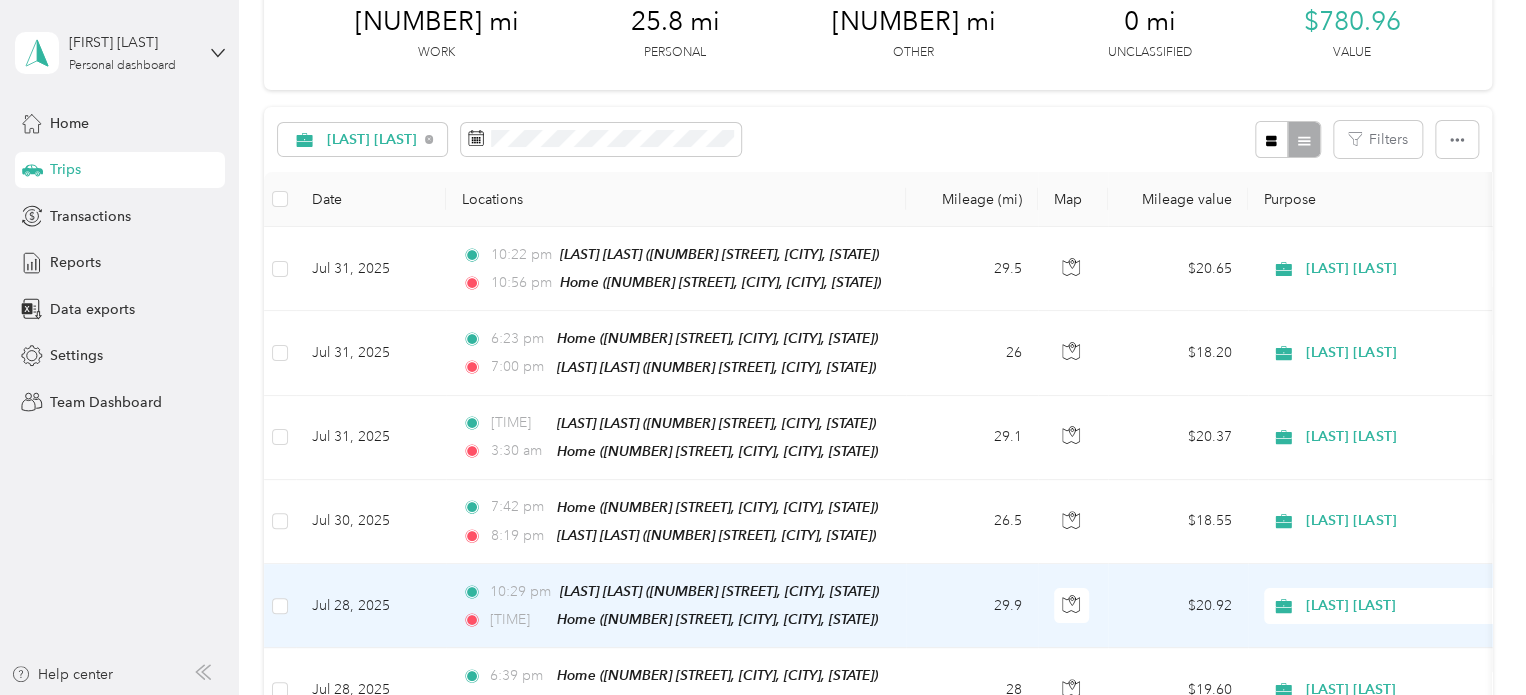 scroll, scrollTop: 0, scrollLeft: 0, axis: both 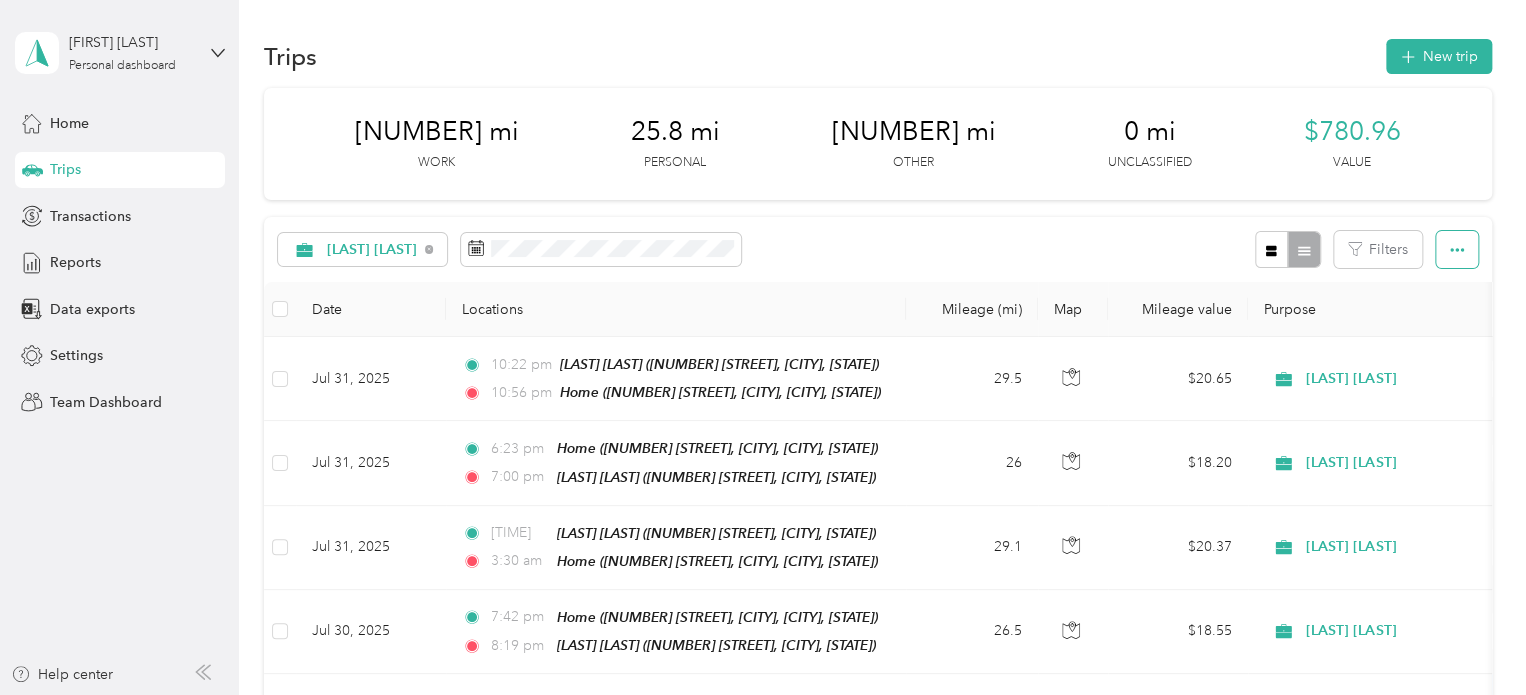 click at bounding box center [1457, 249] 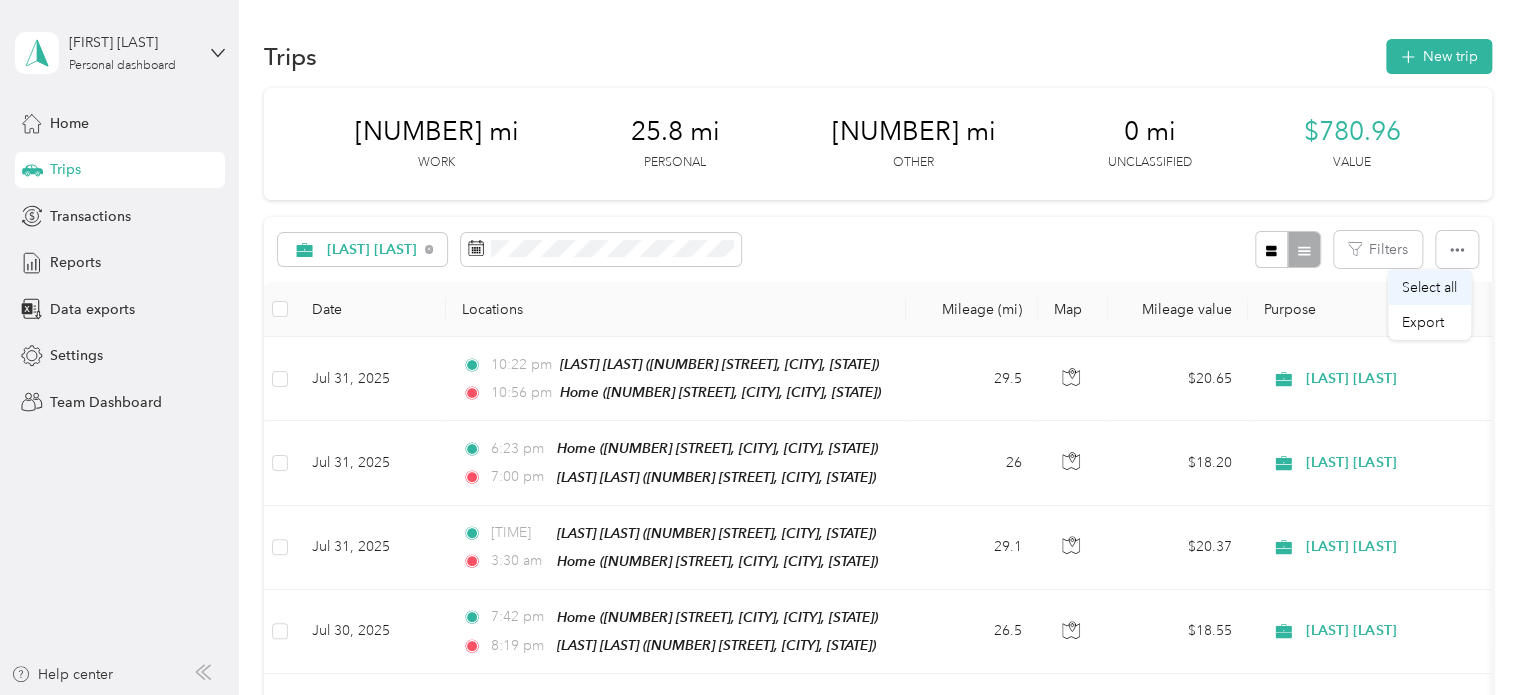 click on "Select all" at bounding box center (1429, 287) 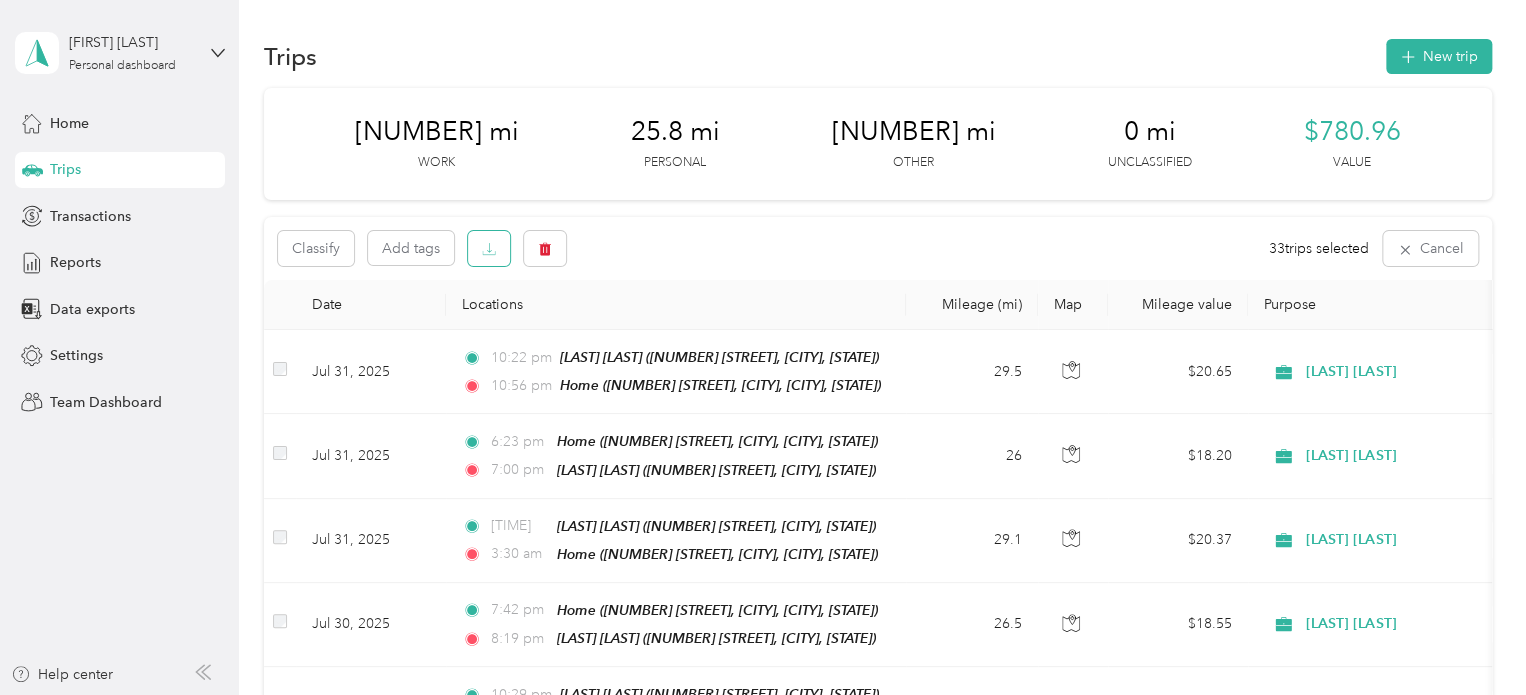 click at bounding box center (489, 248) 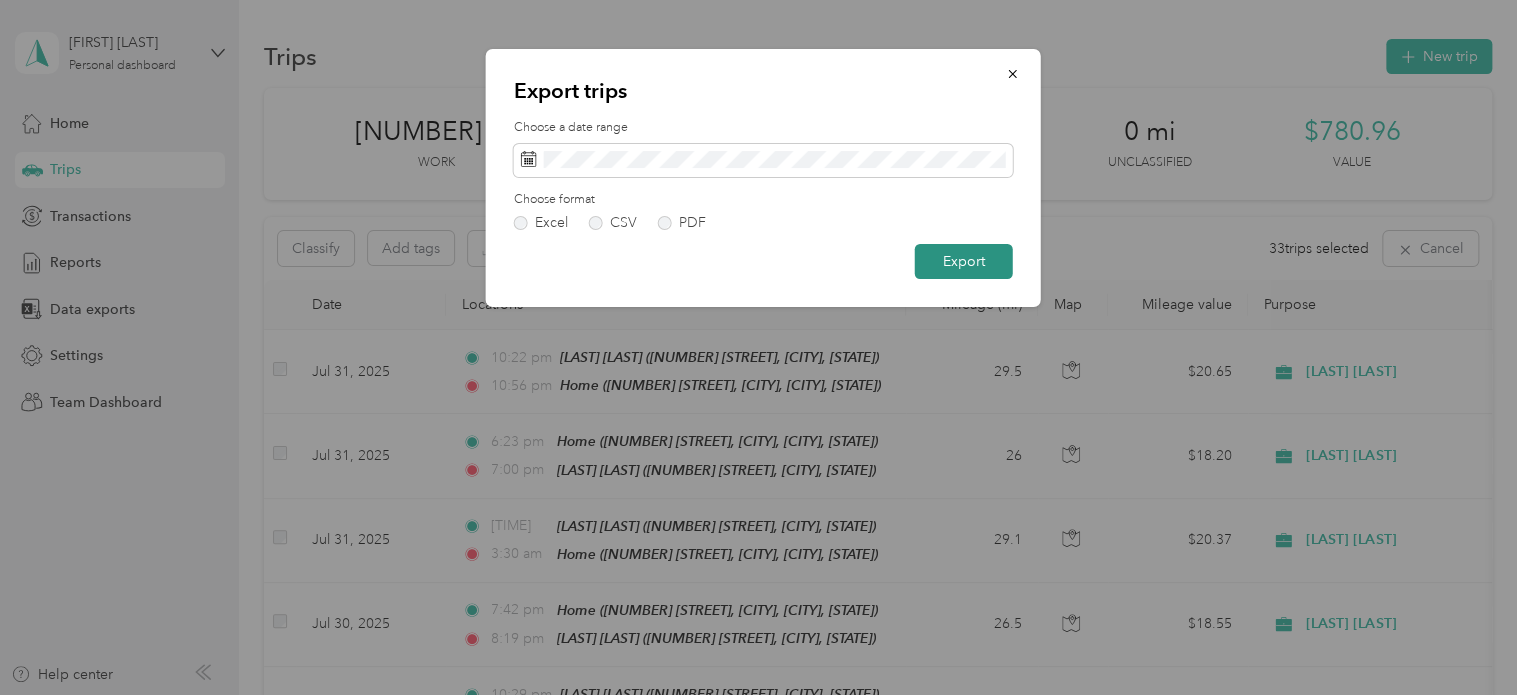 click on "Export" at bounding box center (964, 261) 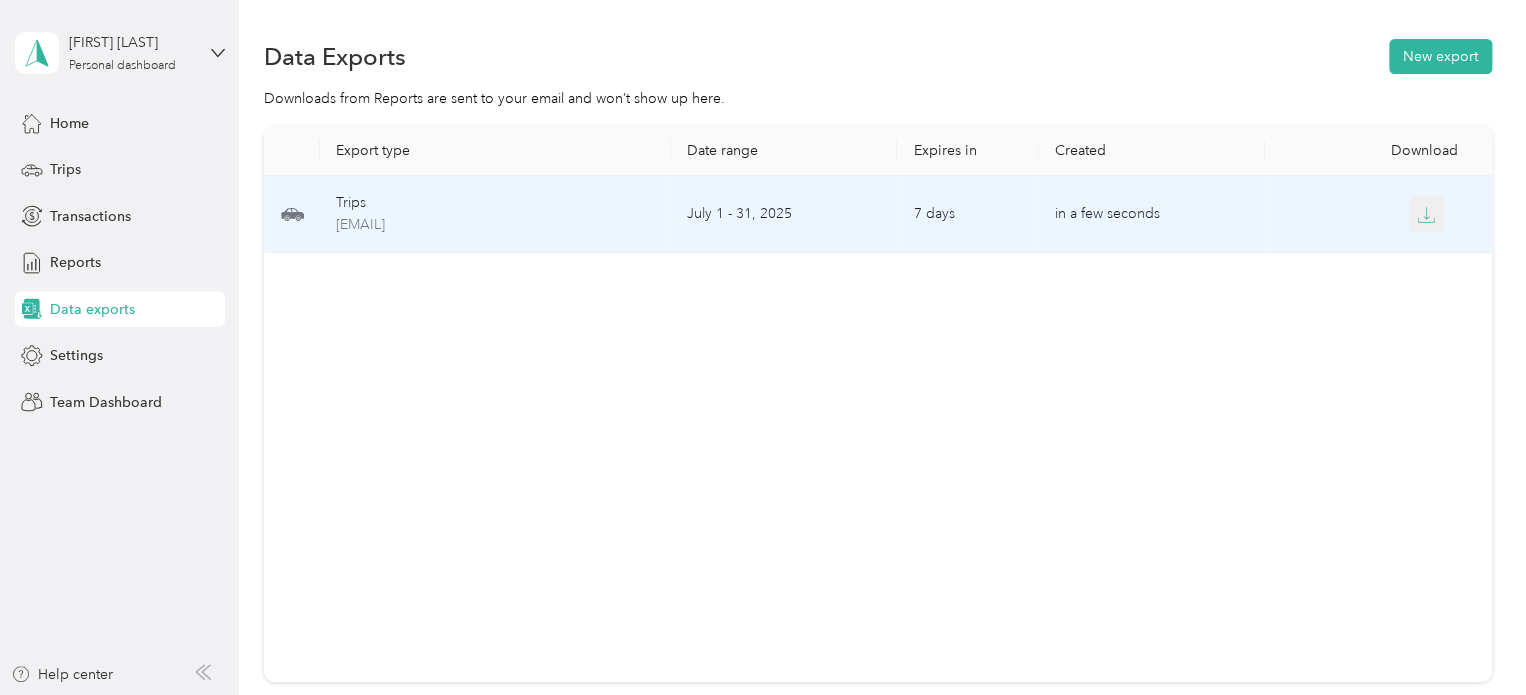 click 